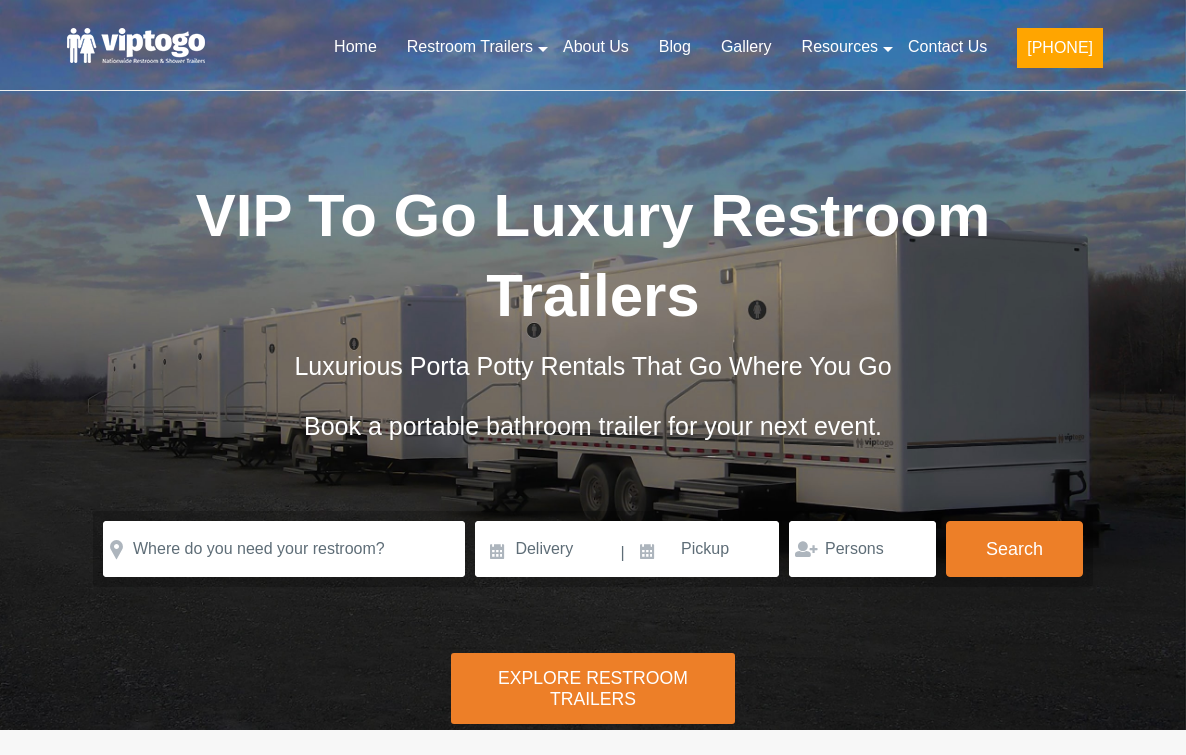 scroll, scrollTop: 0, scrollLeft: 0, axis: both 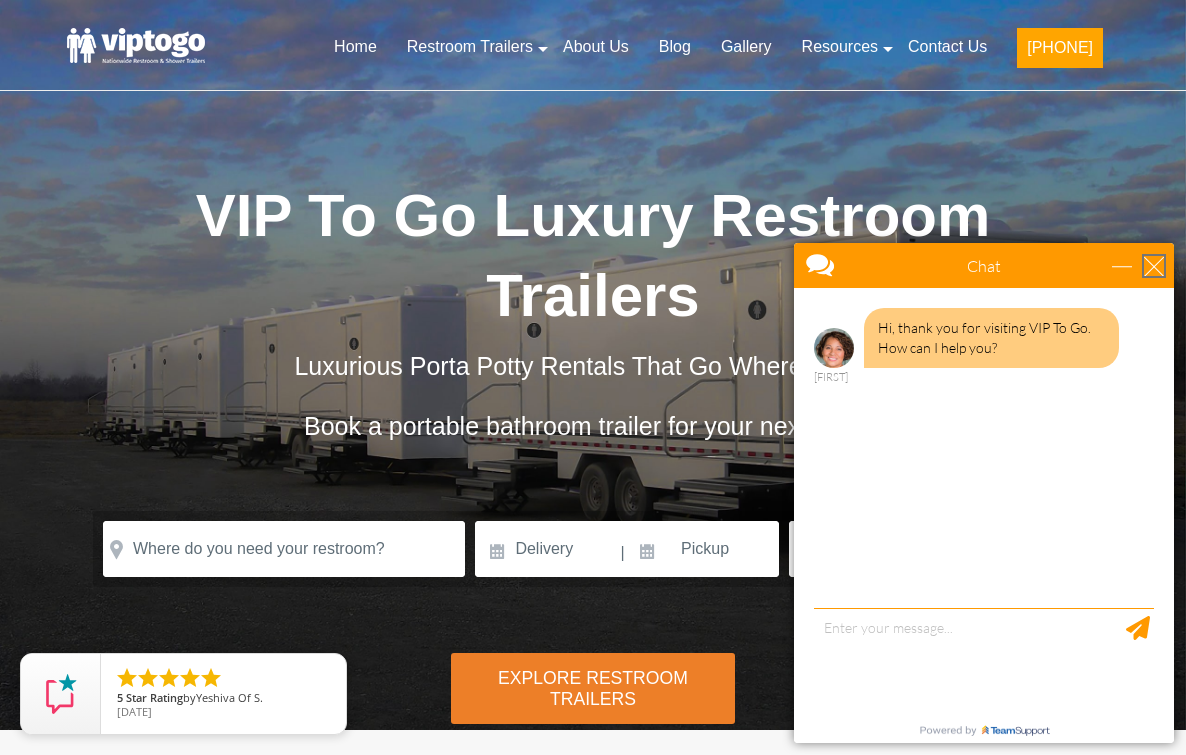 click at bounding box center [1154, 266] 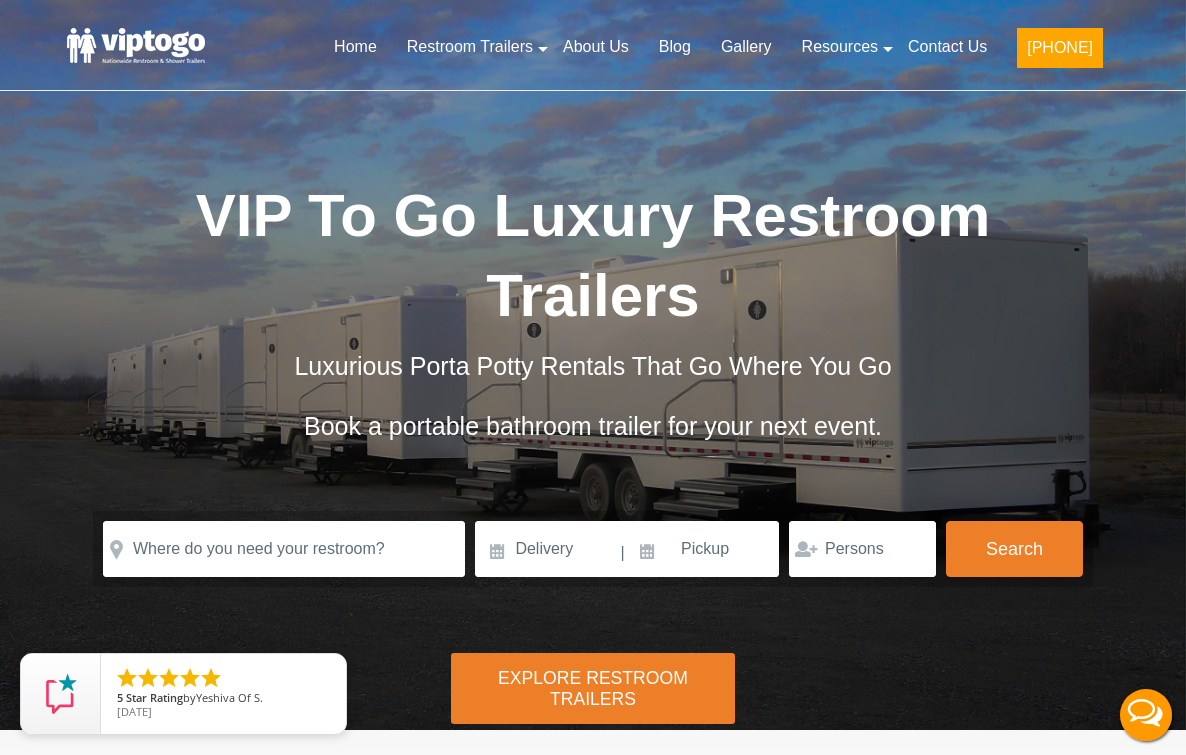 scroll, scrollTop: 0, scrollLeft: 0, axis: both 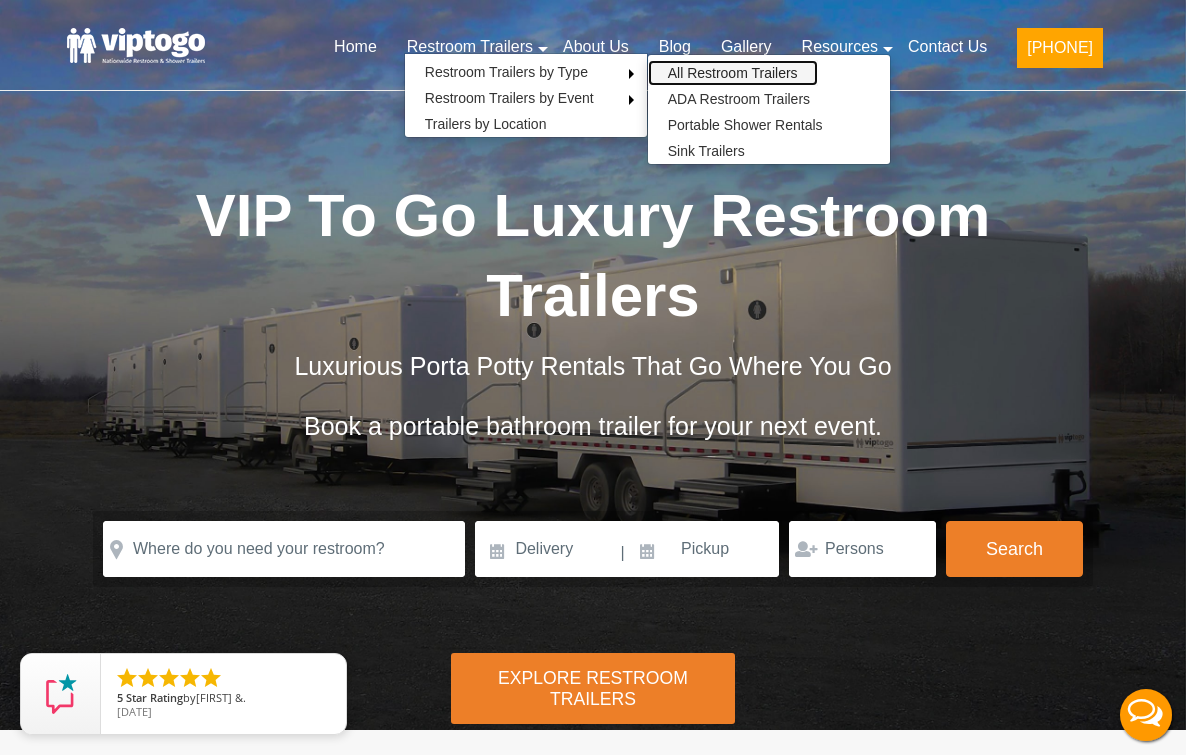 click on "All Restroom Trailers" at bounding box center (733, 73) 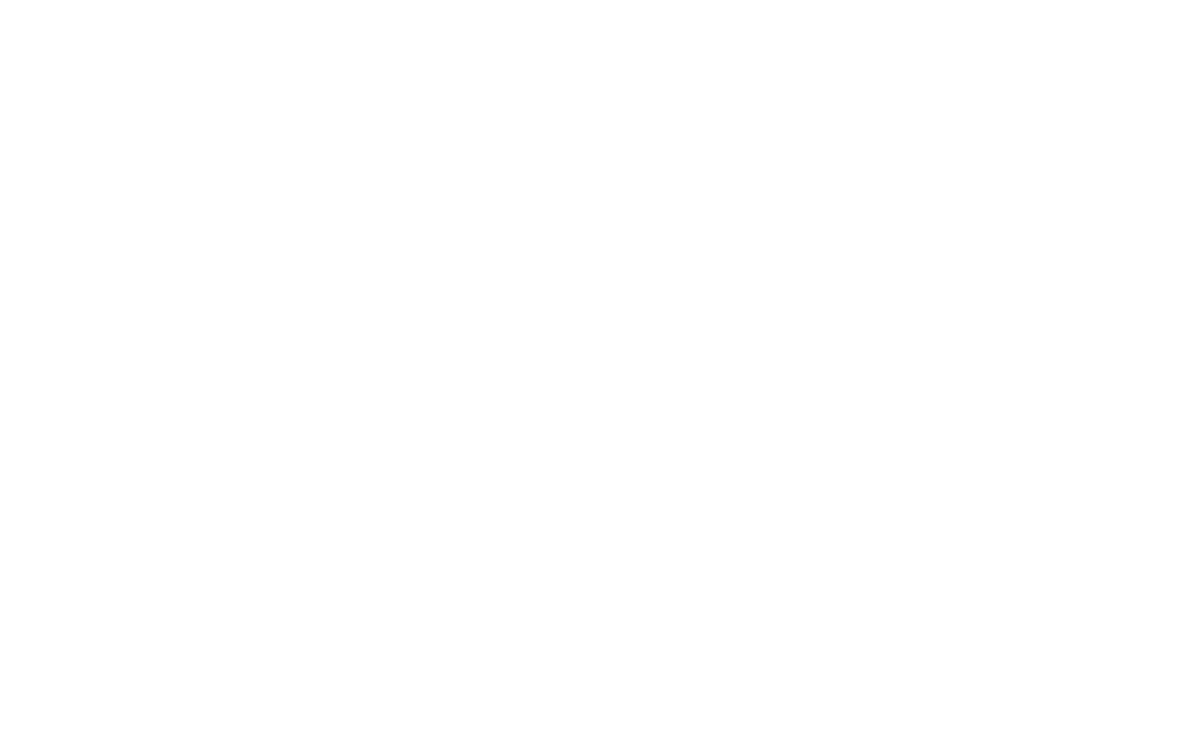 scroll, scrollTop: 0, scrollLeft: 0, axis: both 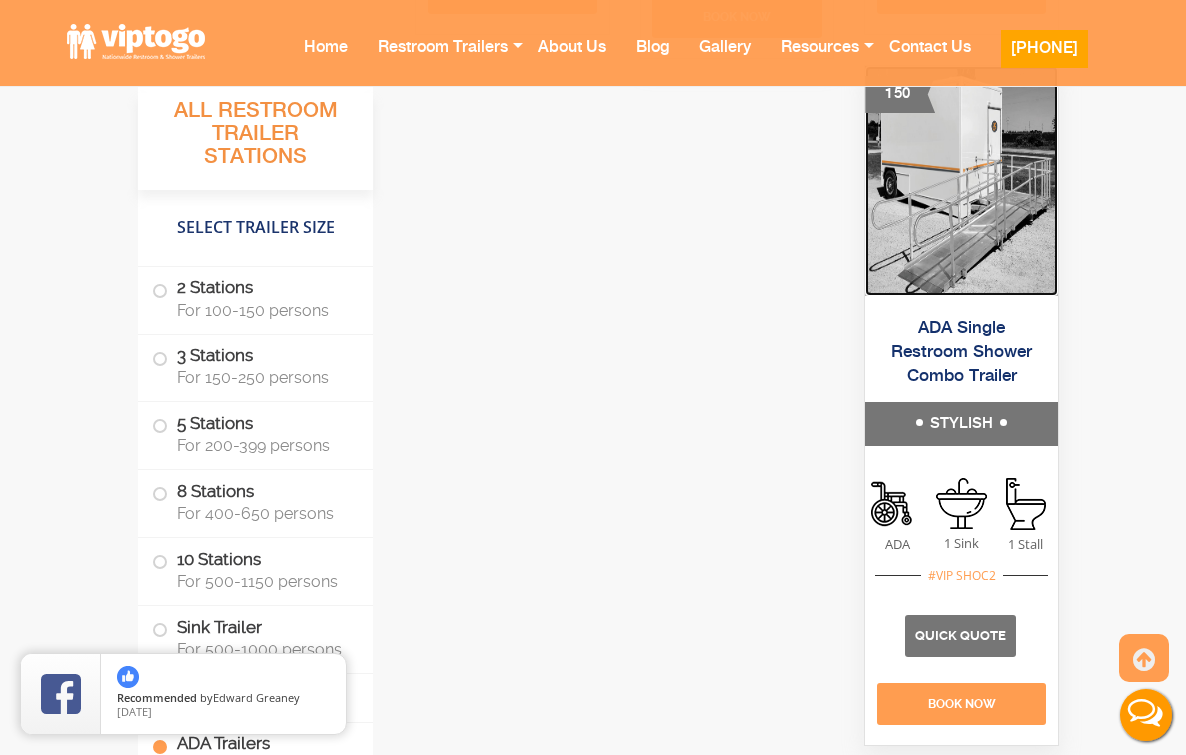 click at bounding box center [961, 181] 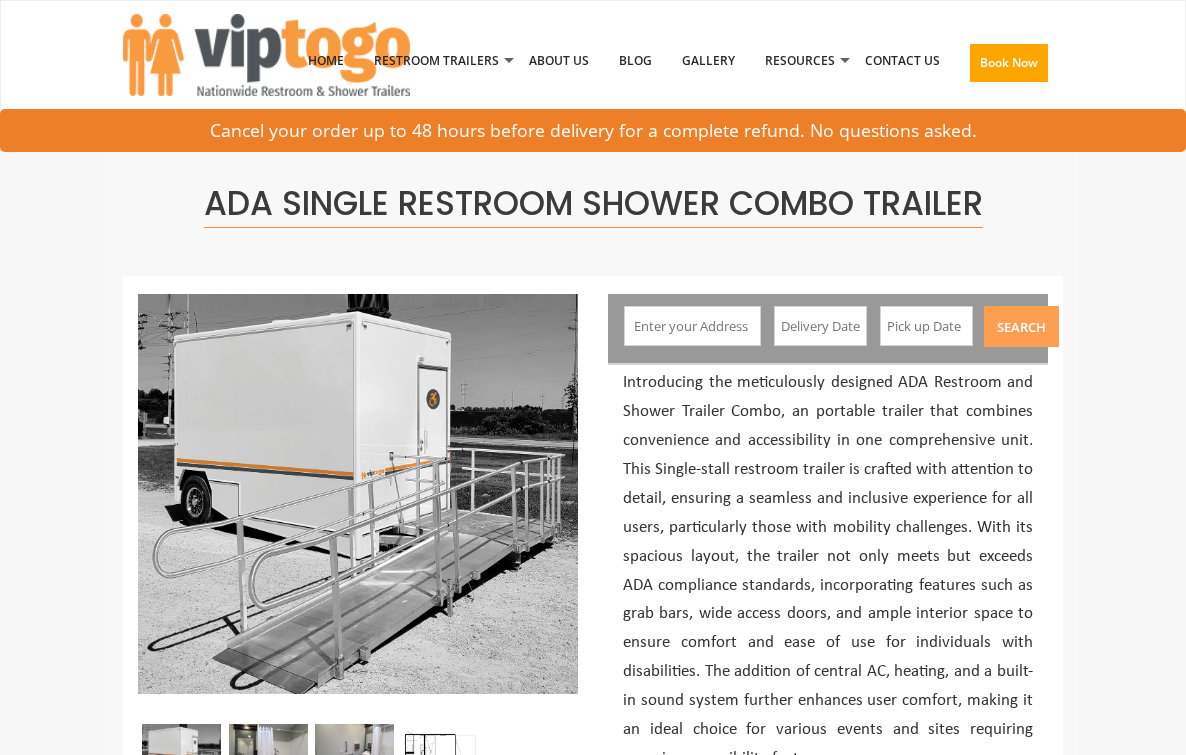 scroll, scrollTop: 0, scrollLeft: 0, axis: both 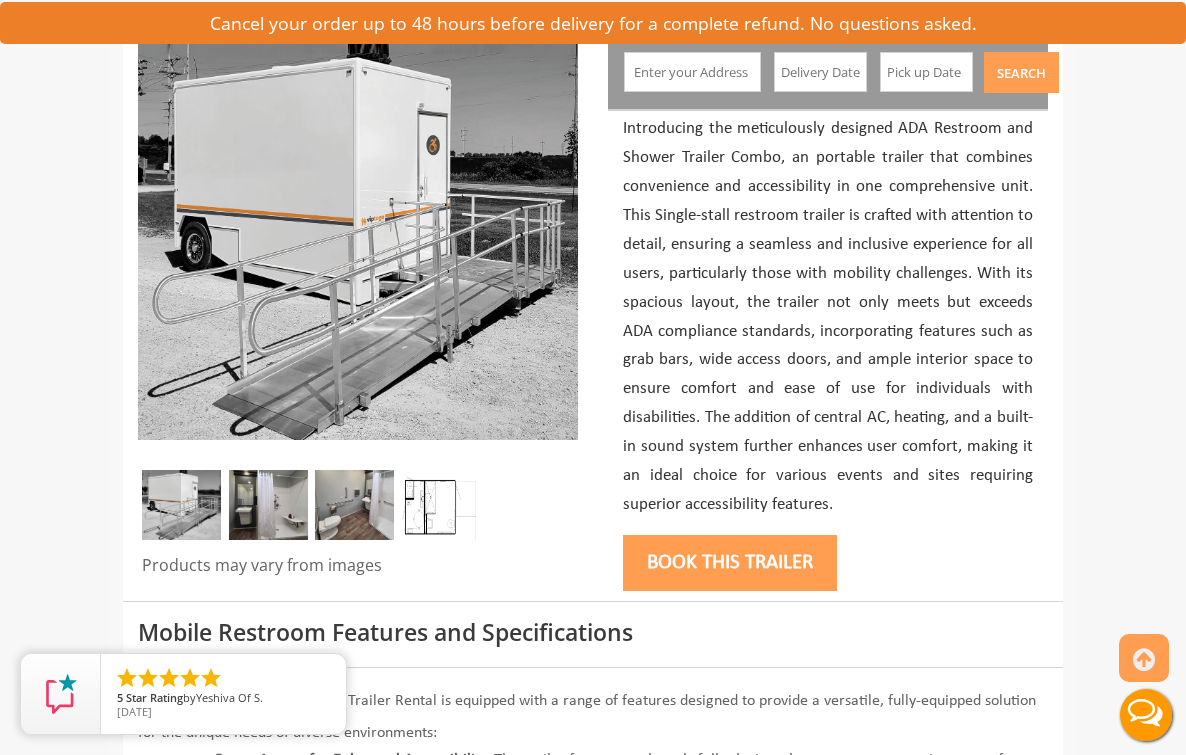 click at bounding box center (354, 505) 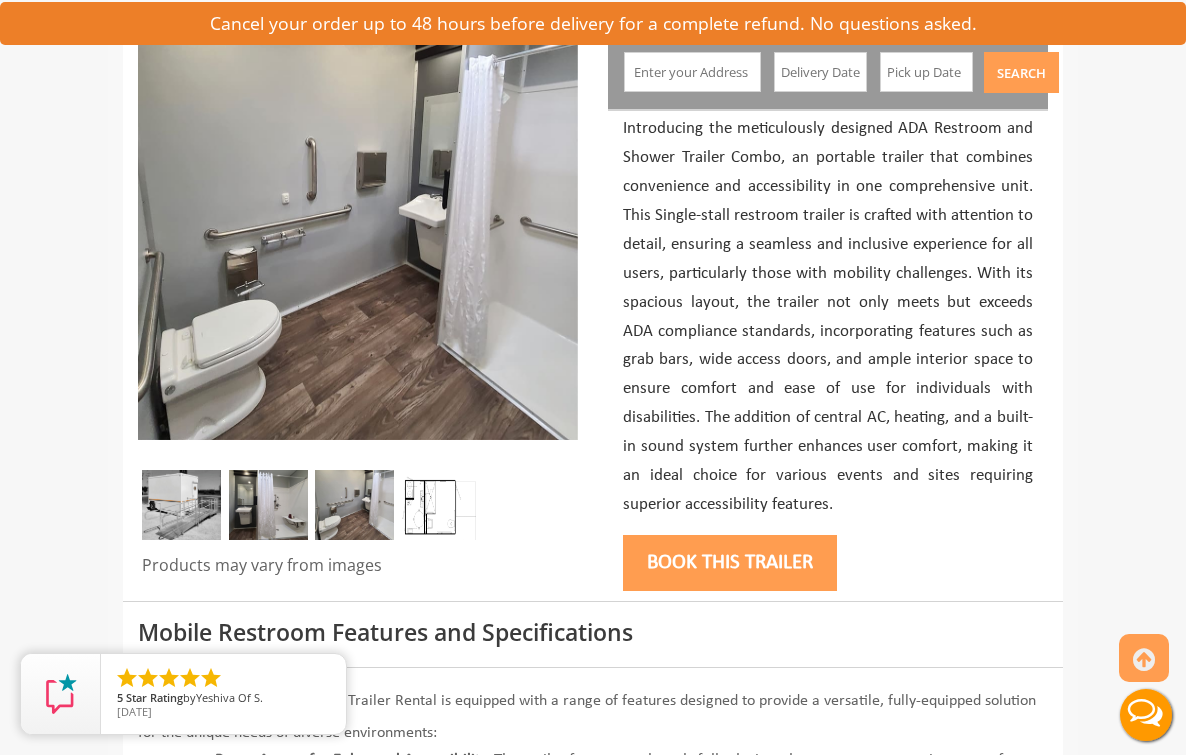 click at bounding box center (268, 505) 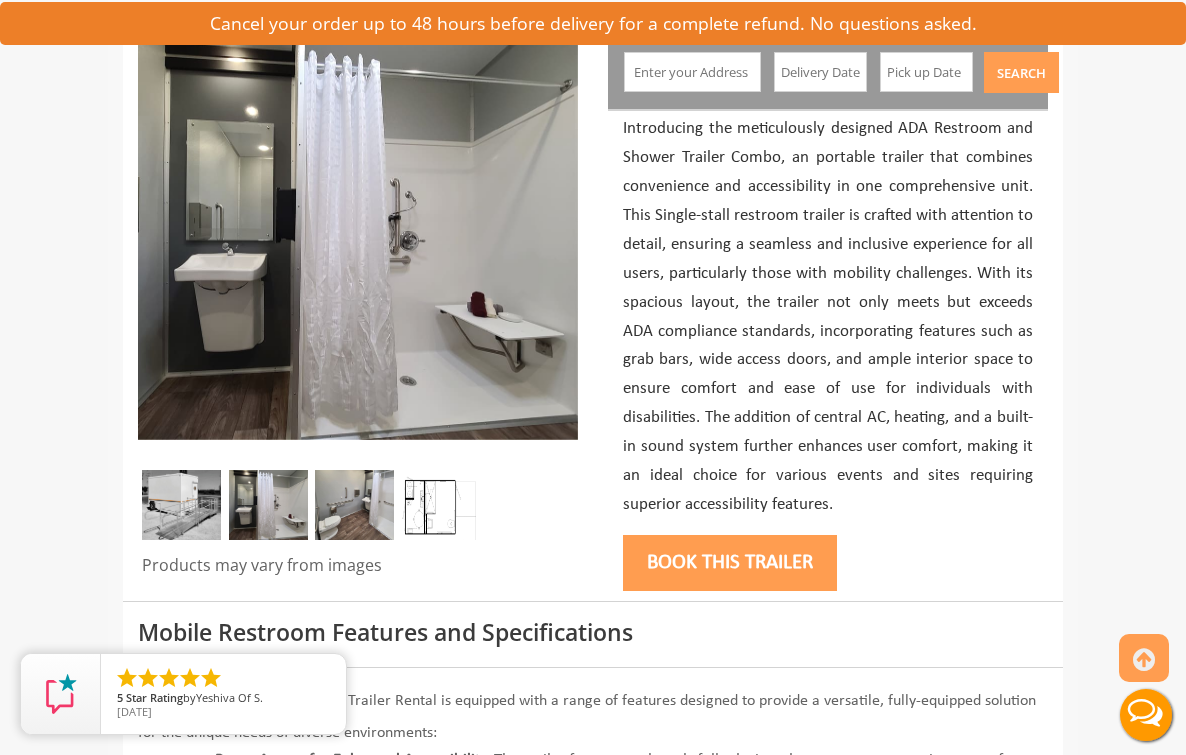 click at bounding box center [181, 505] 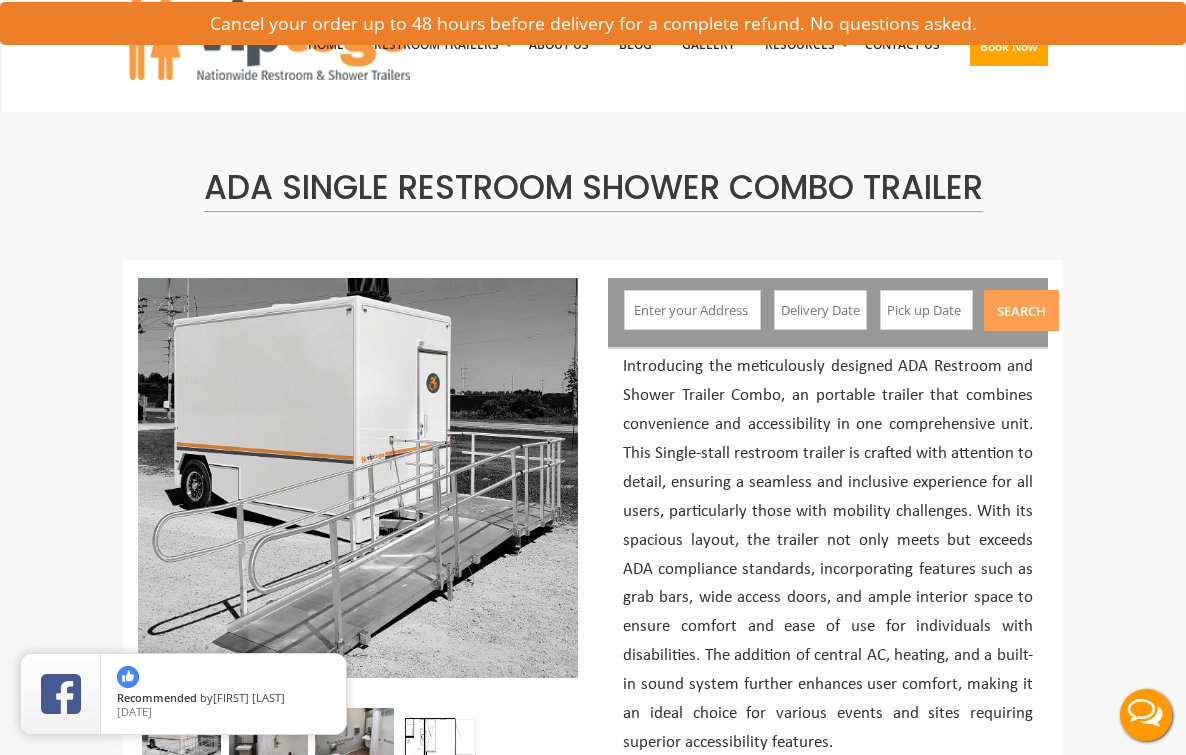 scroll, scrollTop: 0, scrollLeft: 0, axis: both 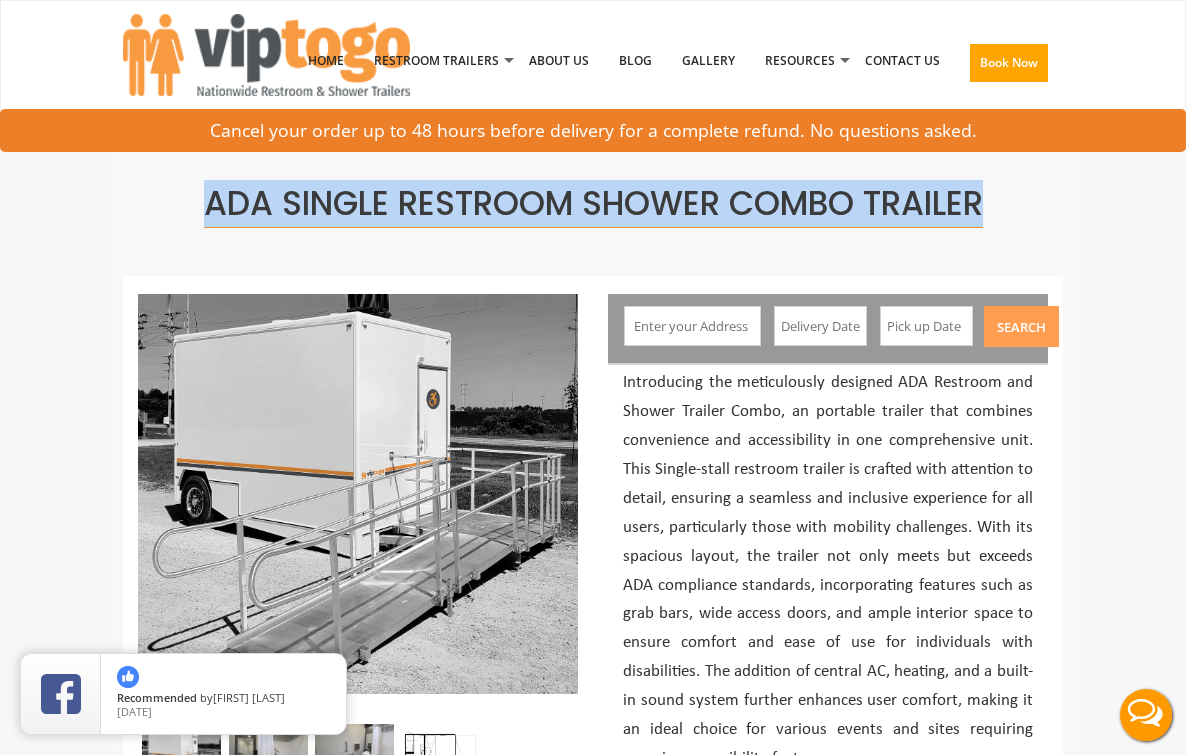 drag, startPoint x: 1010, startPoint y: 206, endPoint x: 273, endPoint y: 177, distance: 737.5703 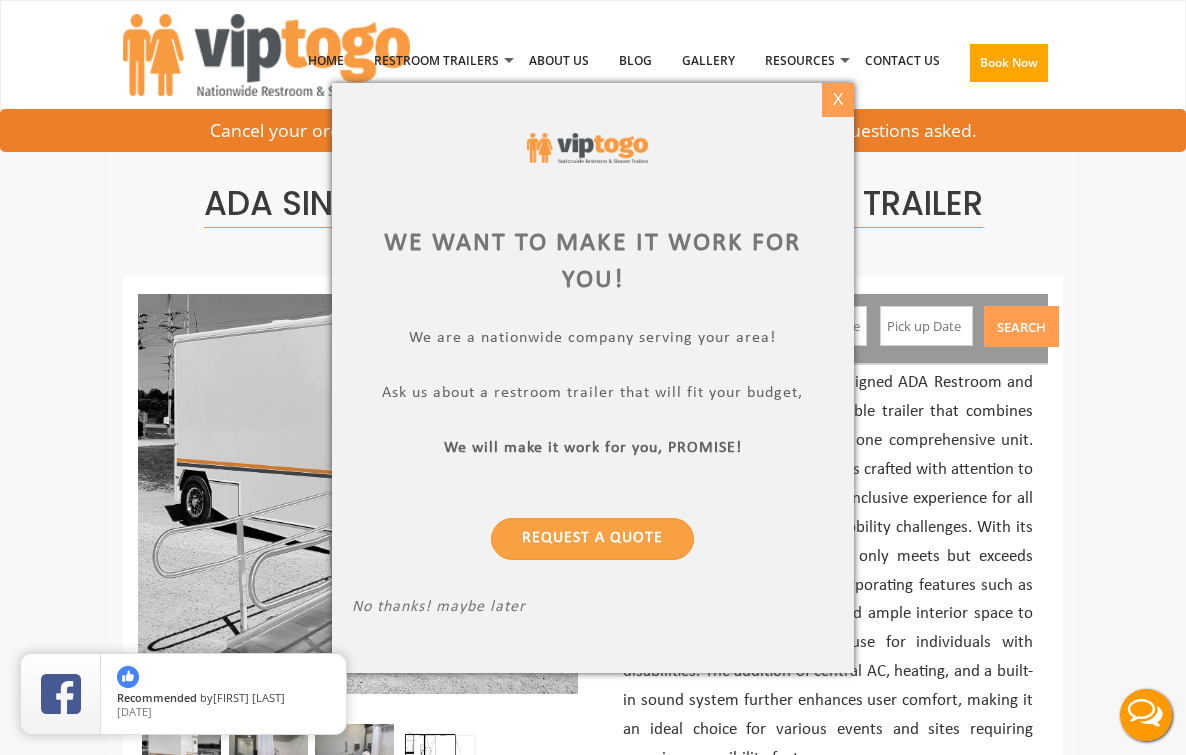 click on "X" at bounding box center [838, 100] 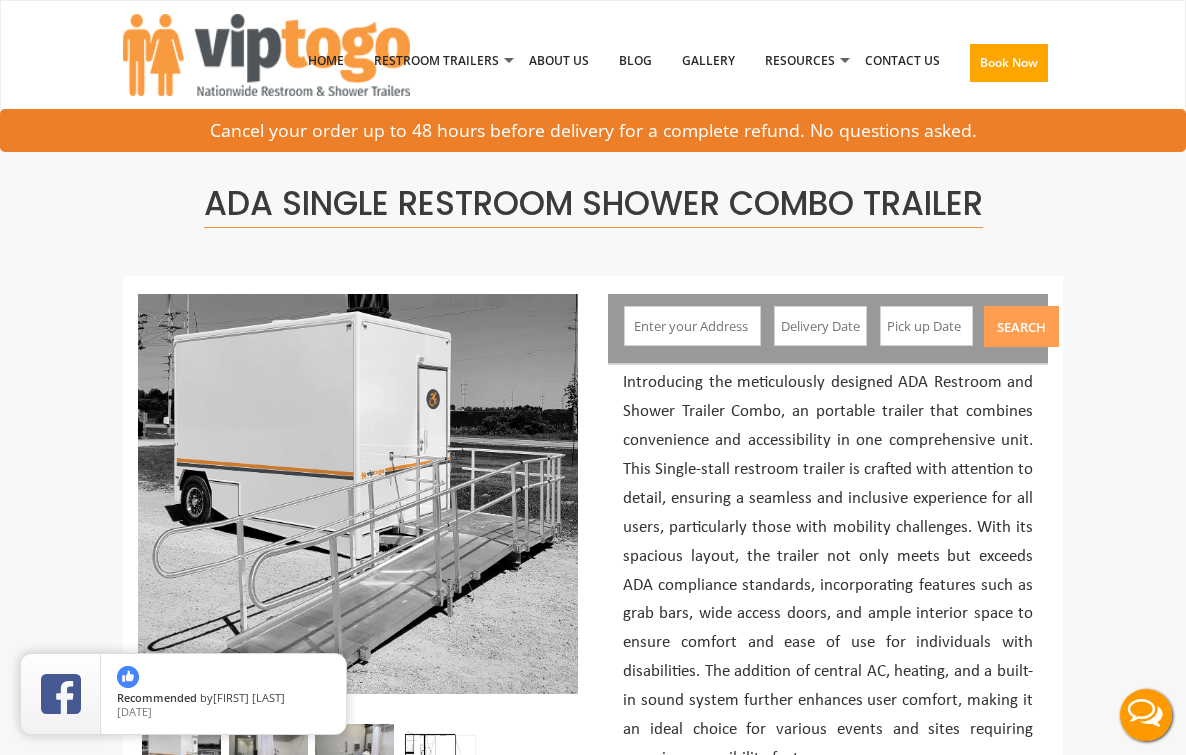 click on "ADA Single Restroom Shower Combo Trailer" at bounding box center (593, 204) 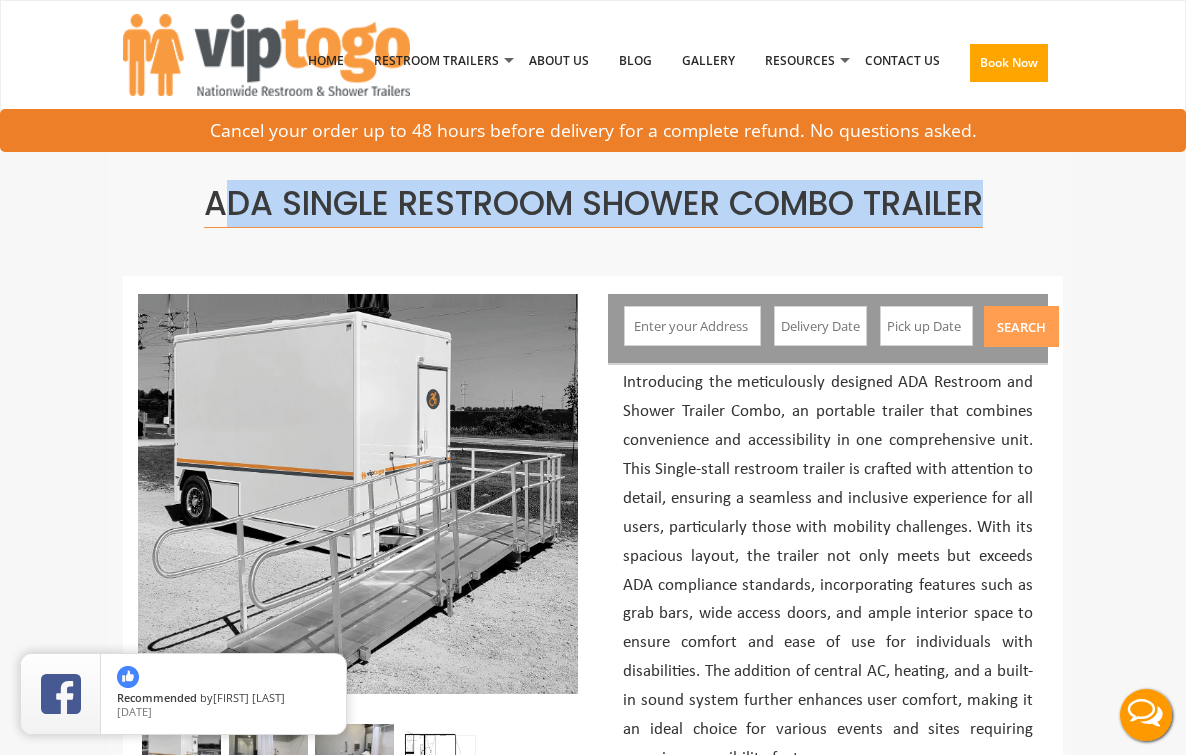 drag, startPoint x: 1001, startPoint y: 210, endPoint x: 216, endPoint y: 214, distance: 785.0102 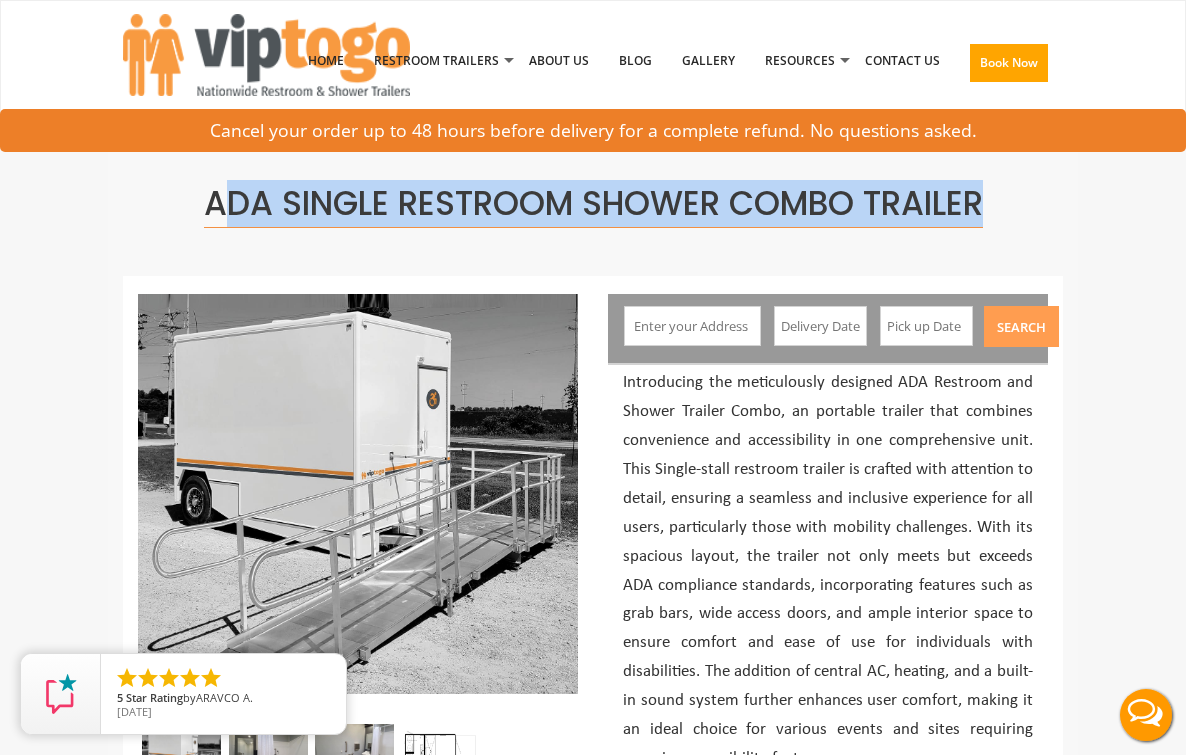 click on "ADA Single Restroom Shower Combo Trailer" at bounding box center [593, 202] 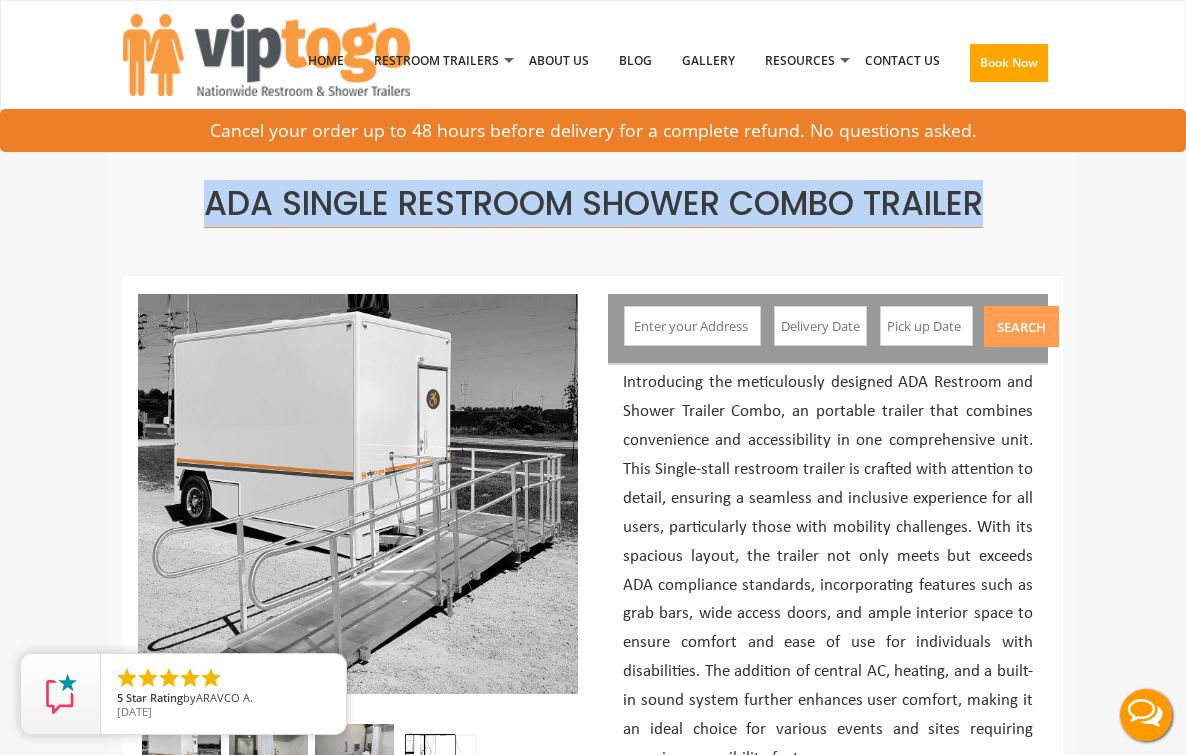 drag, startPoint x: 990, startPoint y: 206, endPoint x: 199, endPoint y: 215, distance: 791.0512 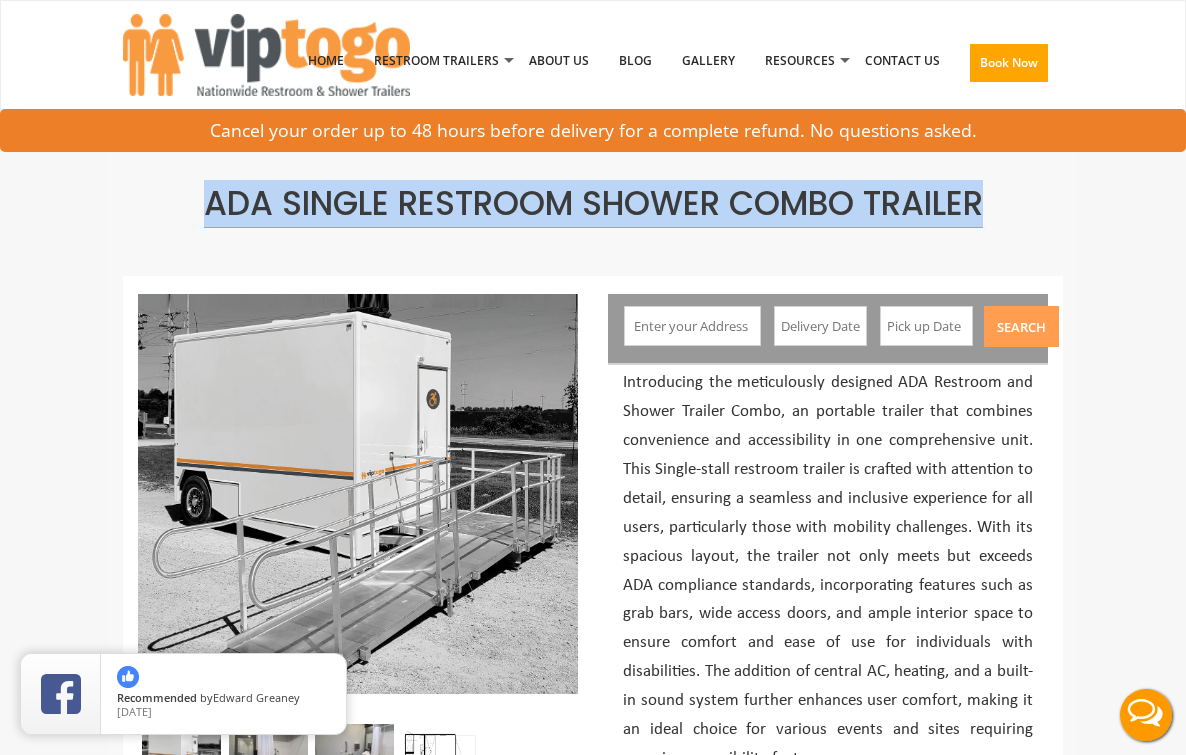 drag, startPoint x: 193, startPoint y: 211, endPoint x: 992, endPoint y: 219, distance: 799.04004 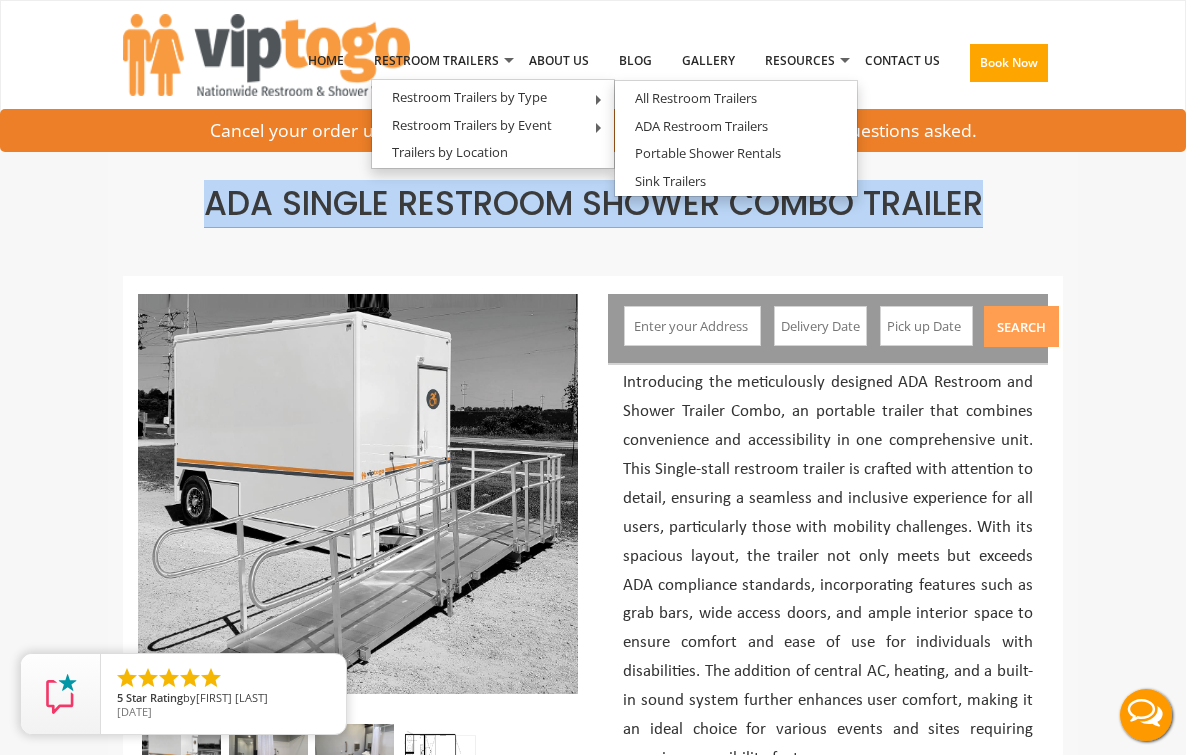 drag, startPoint x: 993, startPoint y: 206, endPoint x: 203, endPoint y: 223, distance: 790.18286 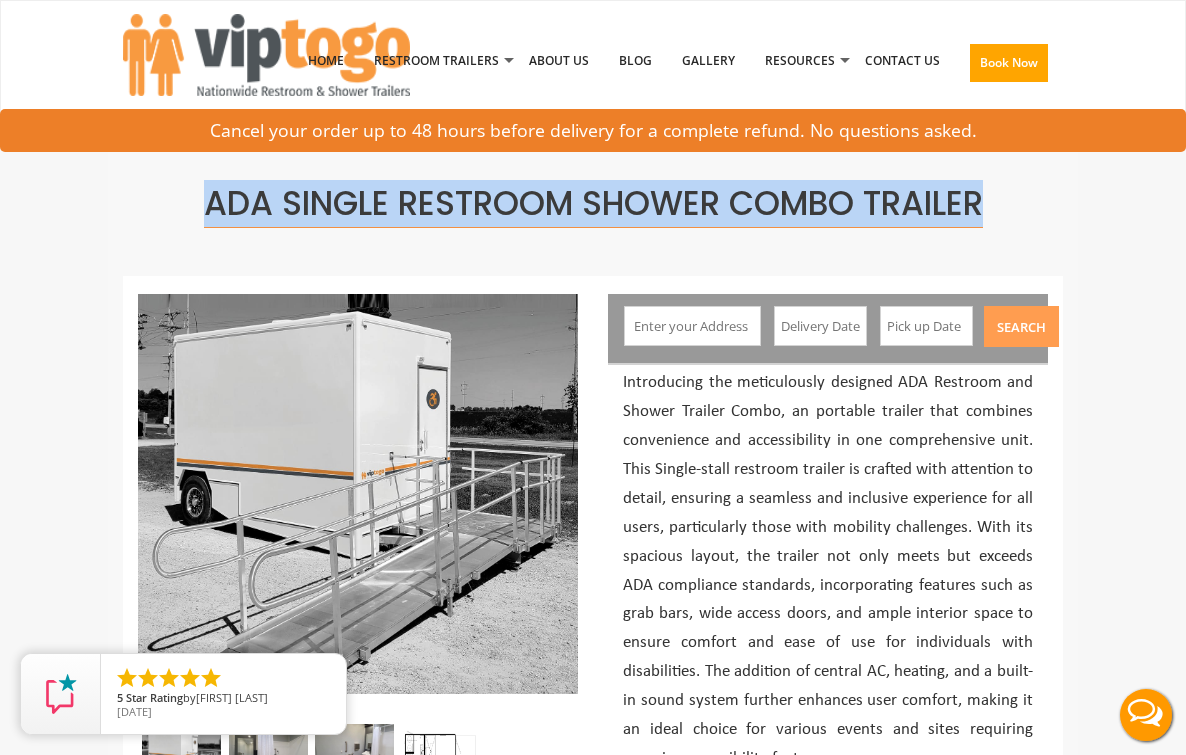 copy on "ADA Single Restroom Shower Combo Trailer" 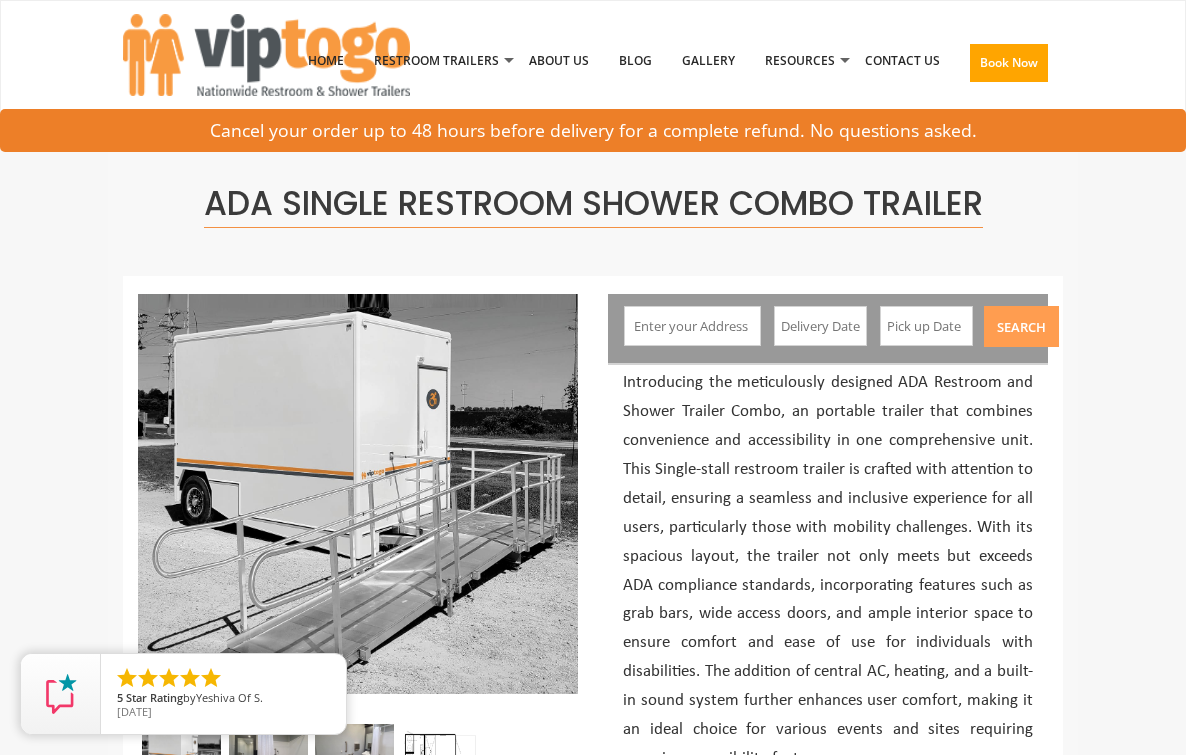 scroll, scrollTop: 0, scrollLeft: 0, axis: both 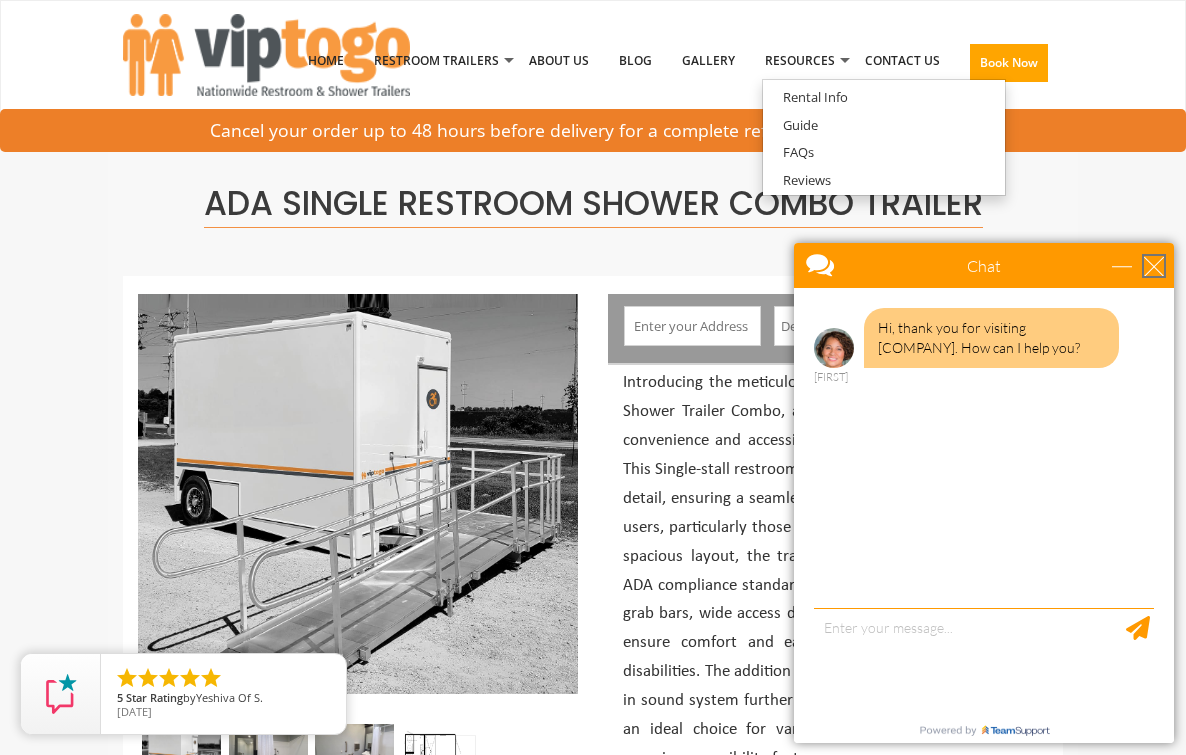 click at bounding box center (1154, 266) 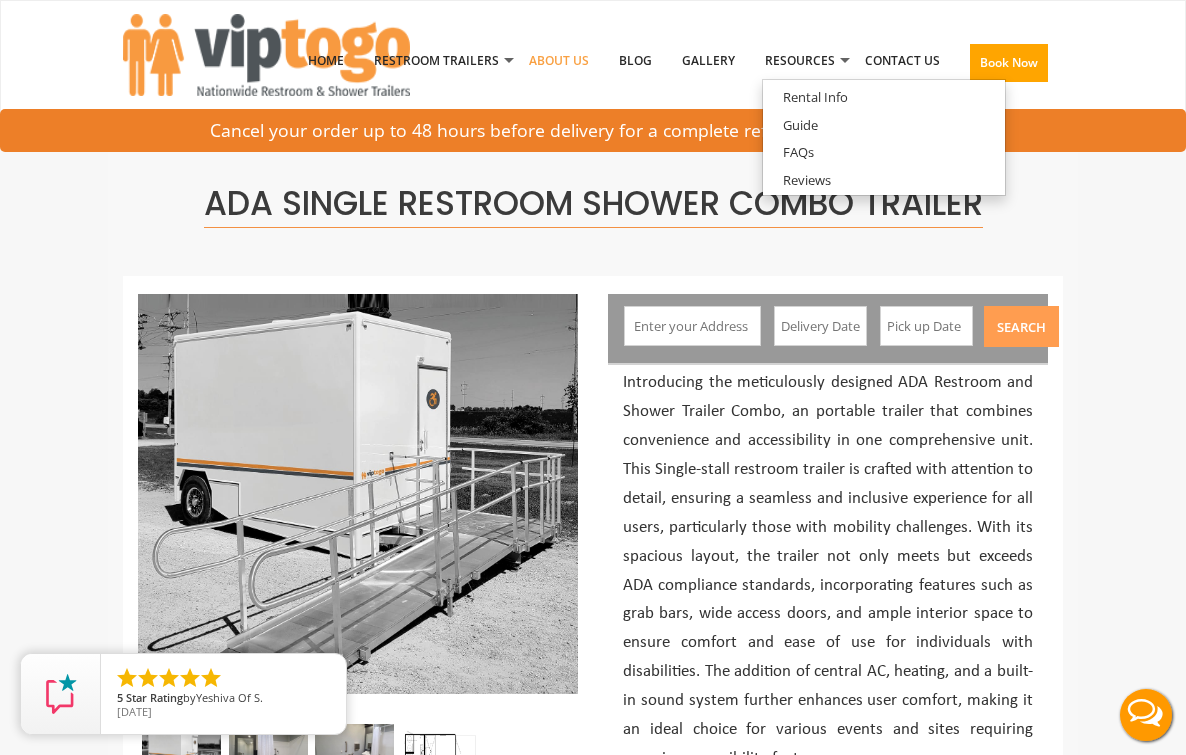 scroll, scrollTop: 0, scrollLeft: 0, axis: both 